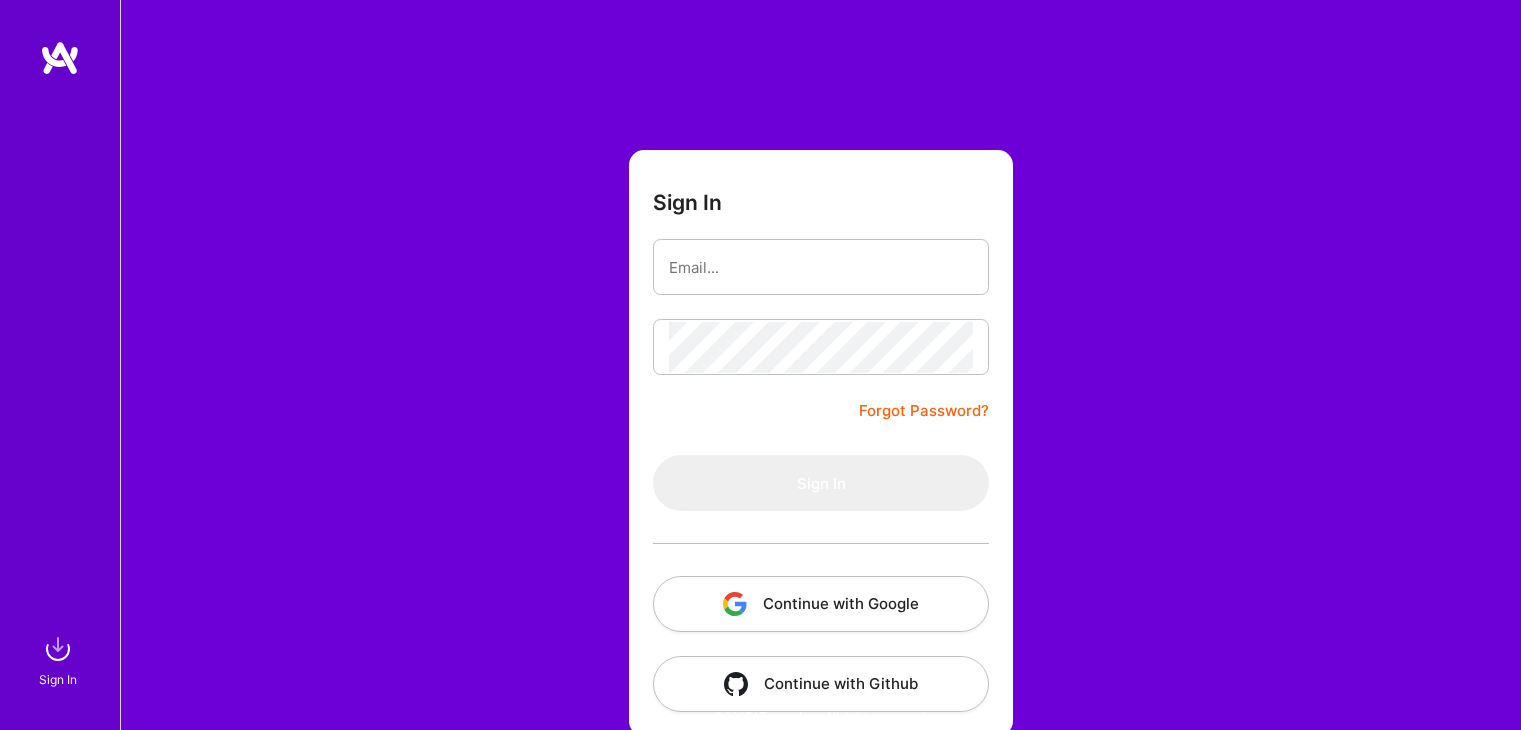 scroll, scrollTop: 0, scrollLeft: 0, axis: both 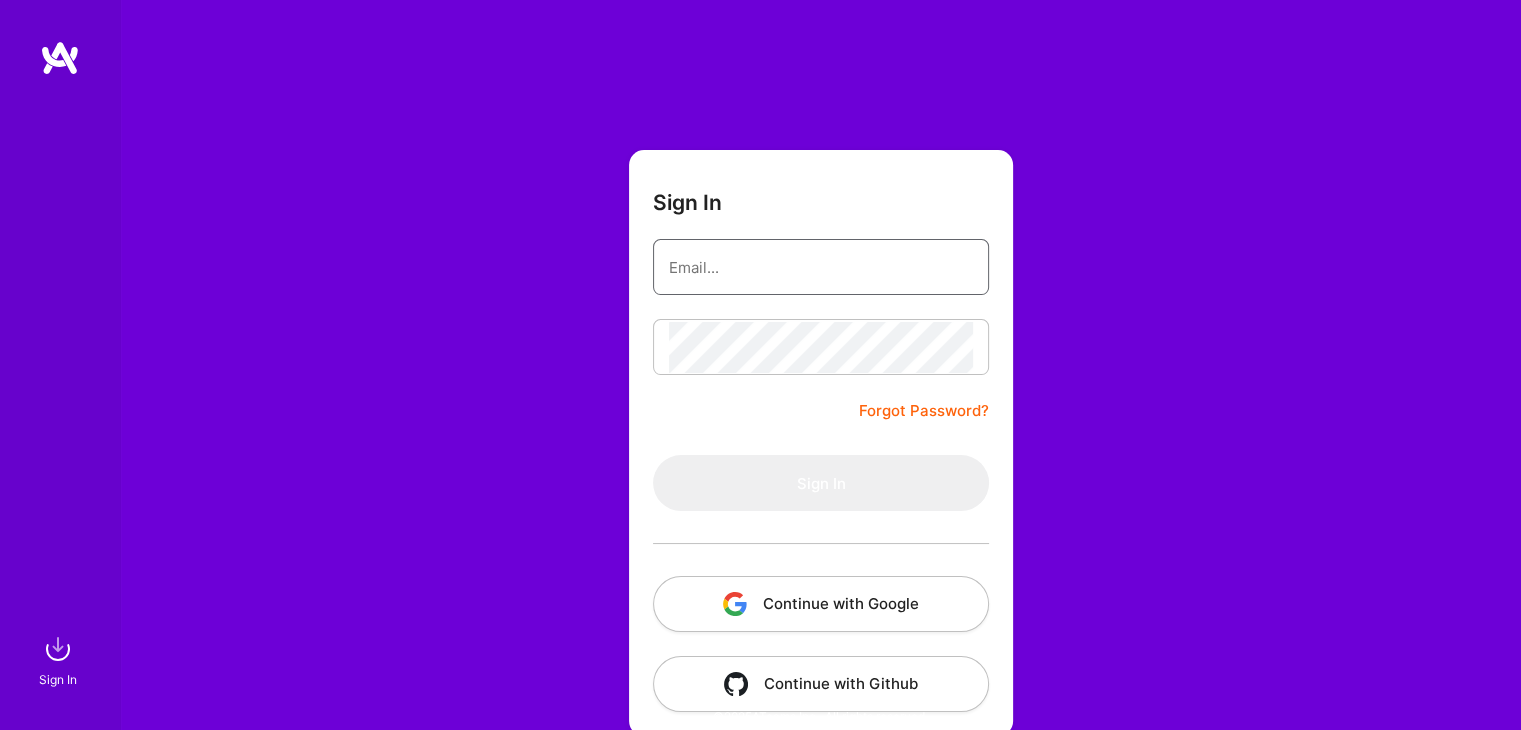 click at bounding box center [821, 267] 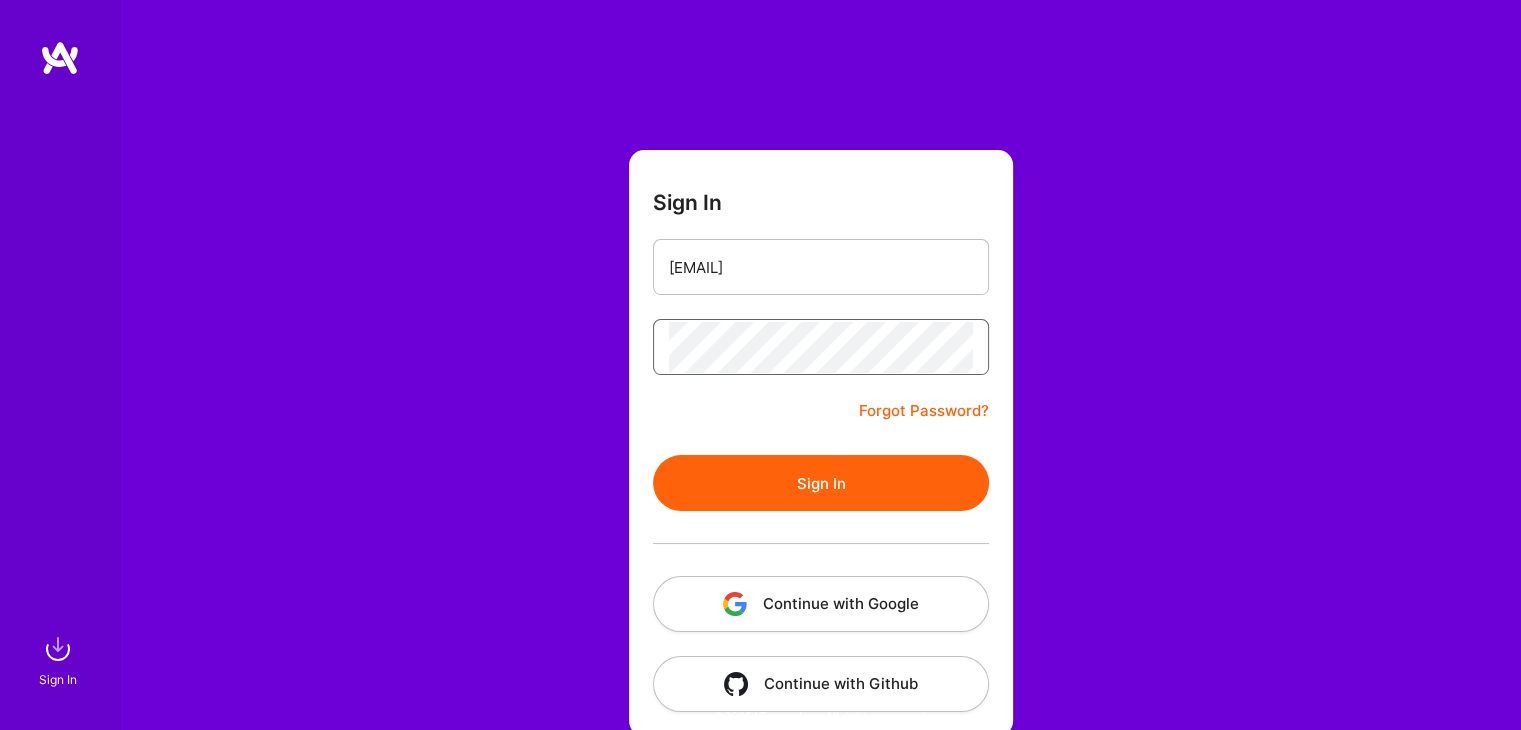 click on "Sign In" at bounding box center [821, 483] 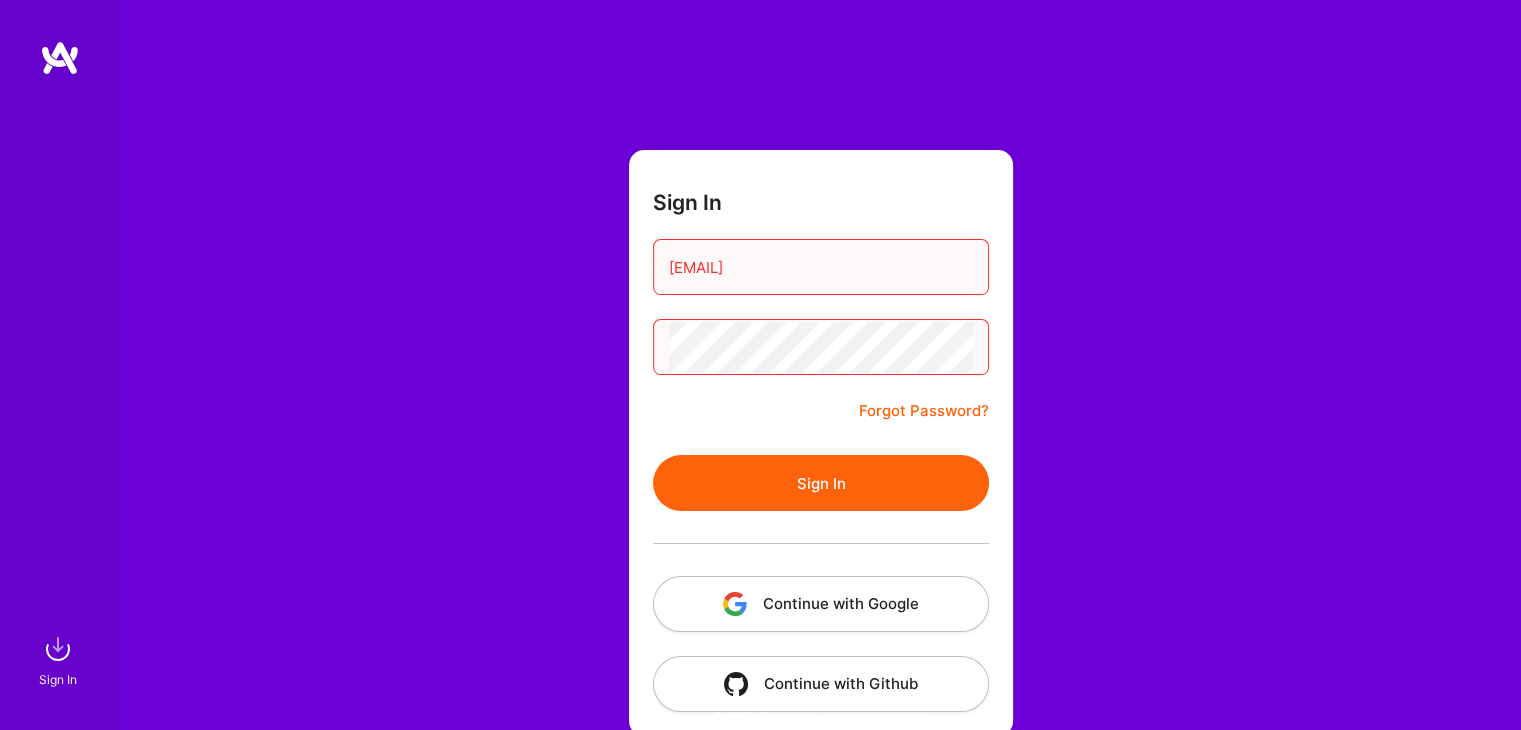 click on "Sign In [EMAIL] Forgot Password? Sign In Continue with Google Continue with Github" at bounding box center (820, 375) 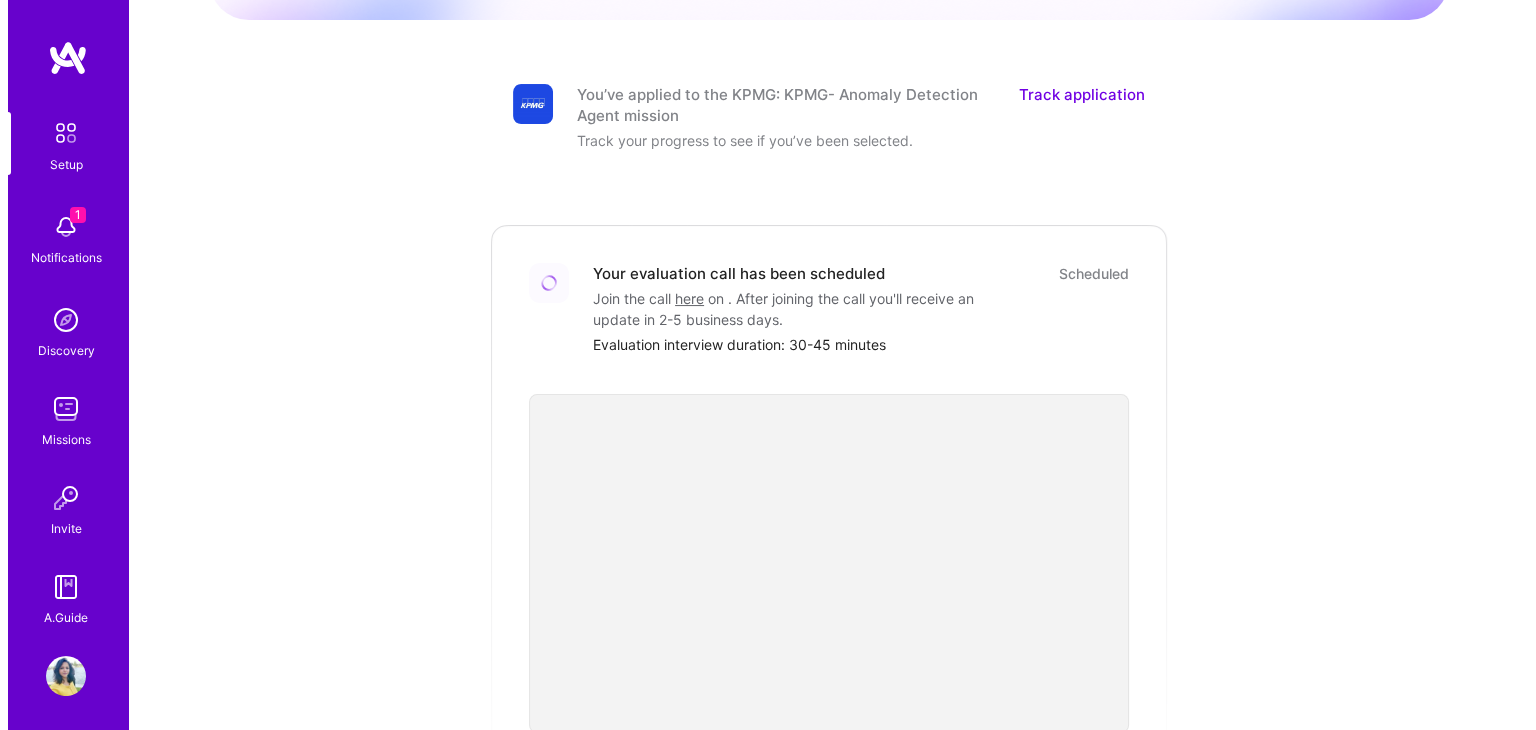 scroll, scrollTop: 219, scrollLeft: 0, axis: vertical 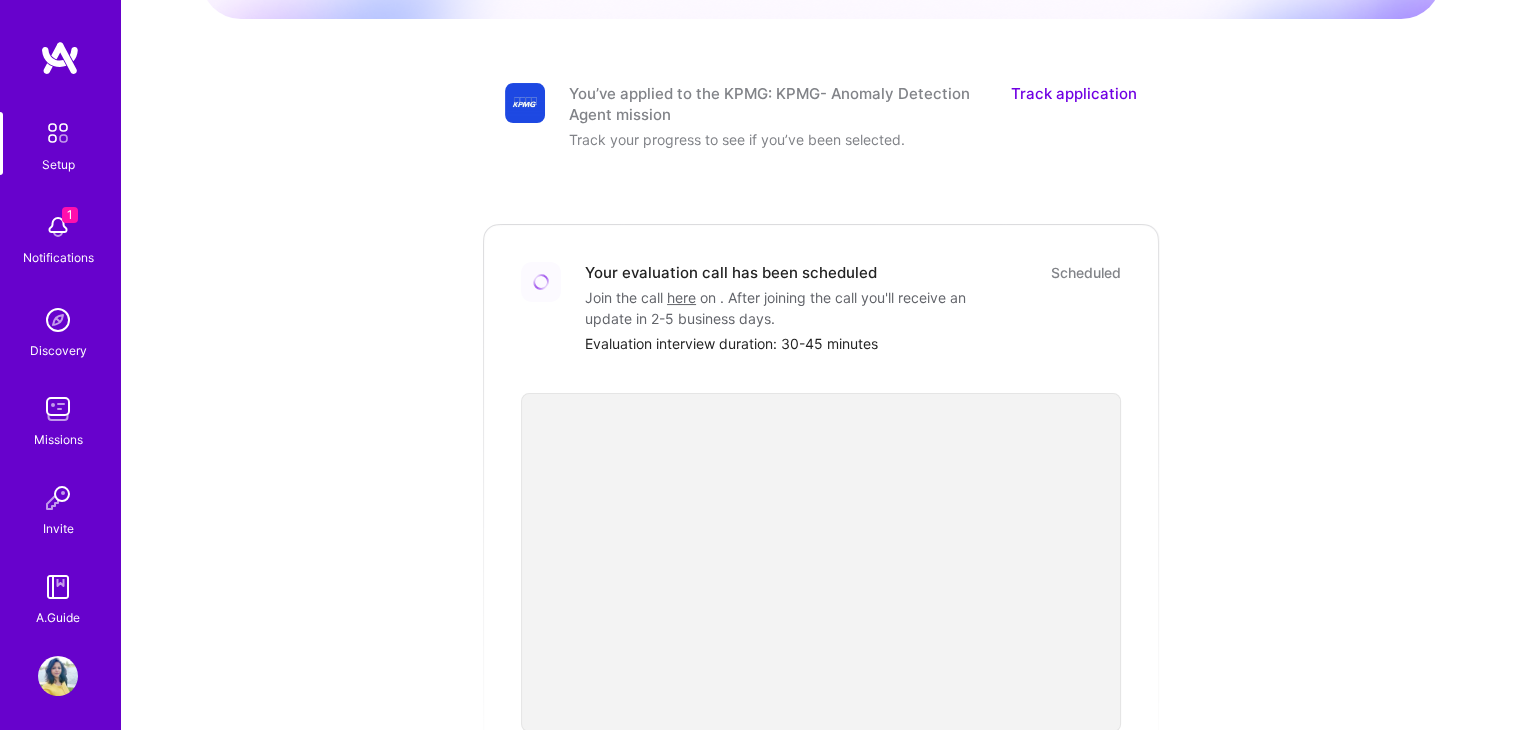 click at bounding box center [58, 227] 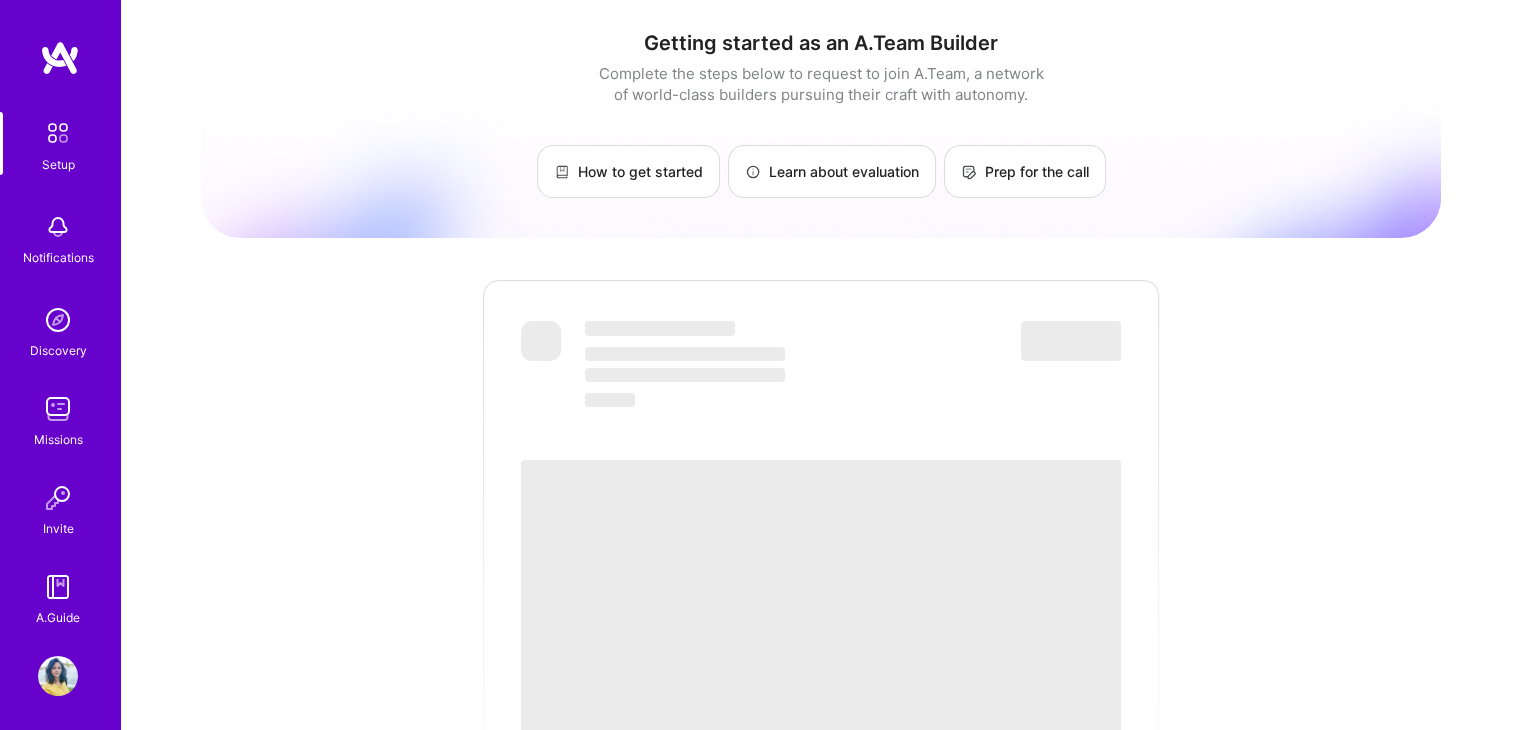 scroll, scrollTop: 219, scrollLeft: 0, axis: vertical 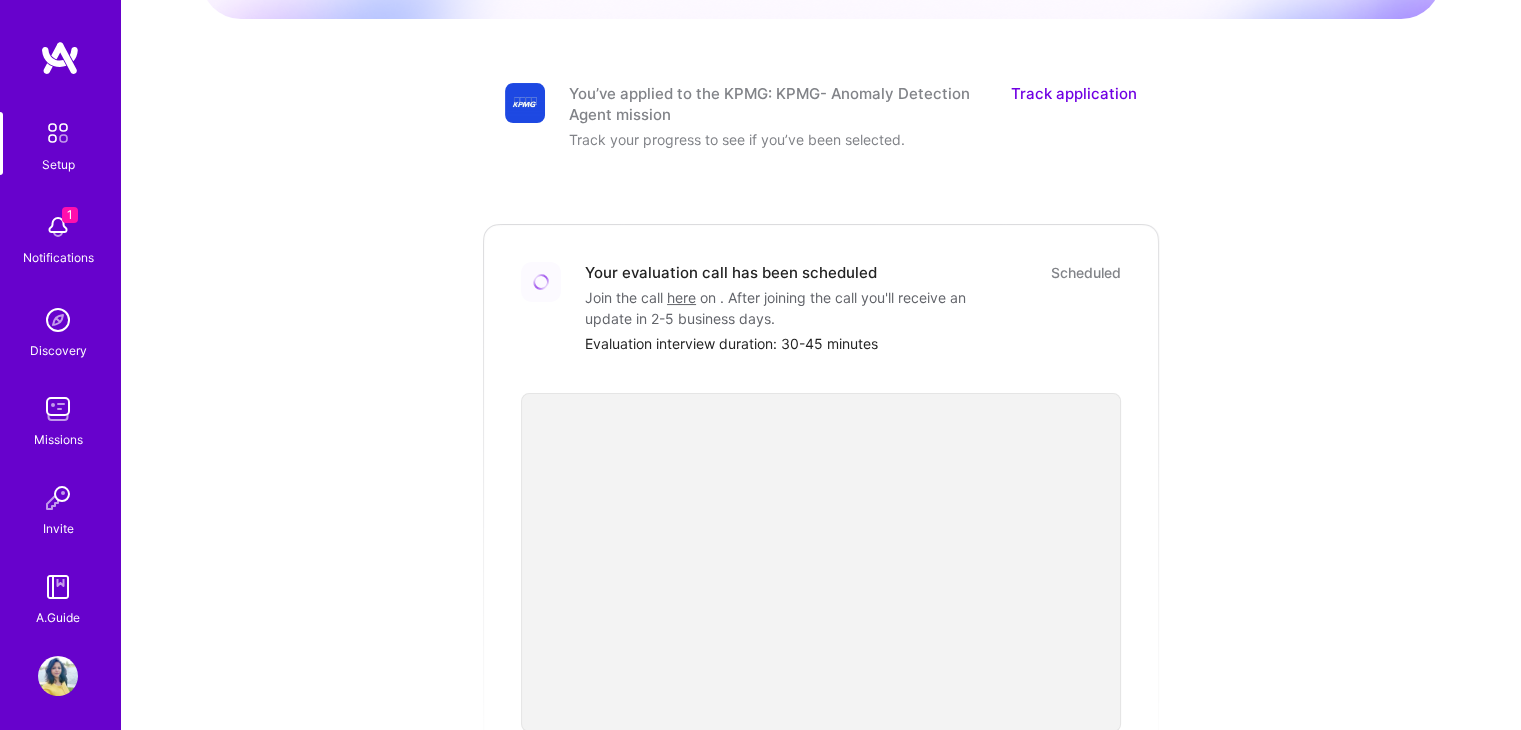 click at bounding box center [58, 227] 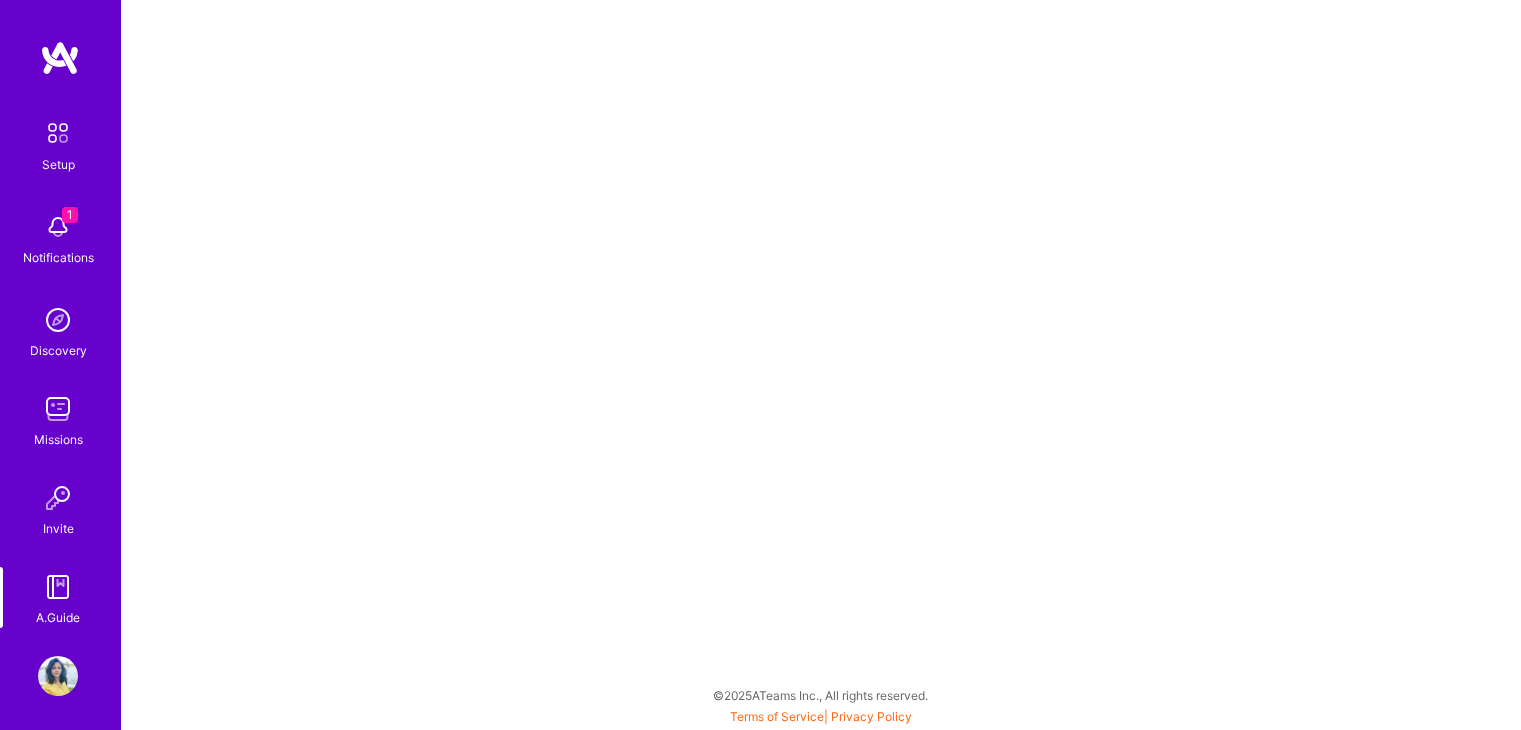 scroll, scrollTop: 0, scrollLeft: 0, axis: both 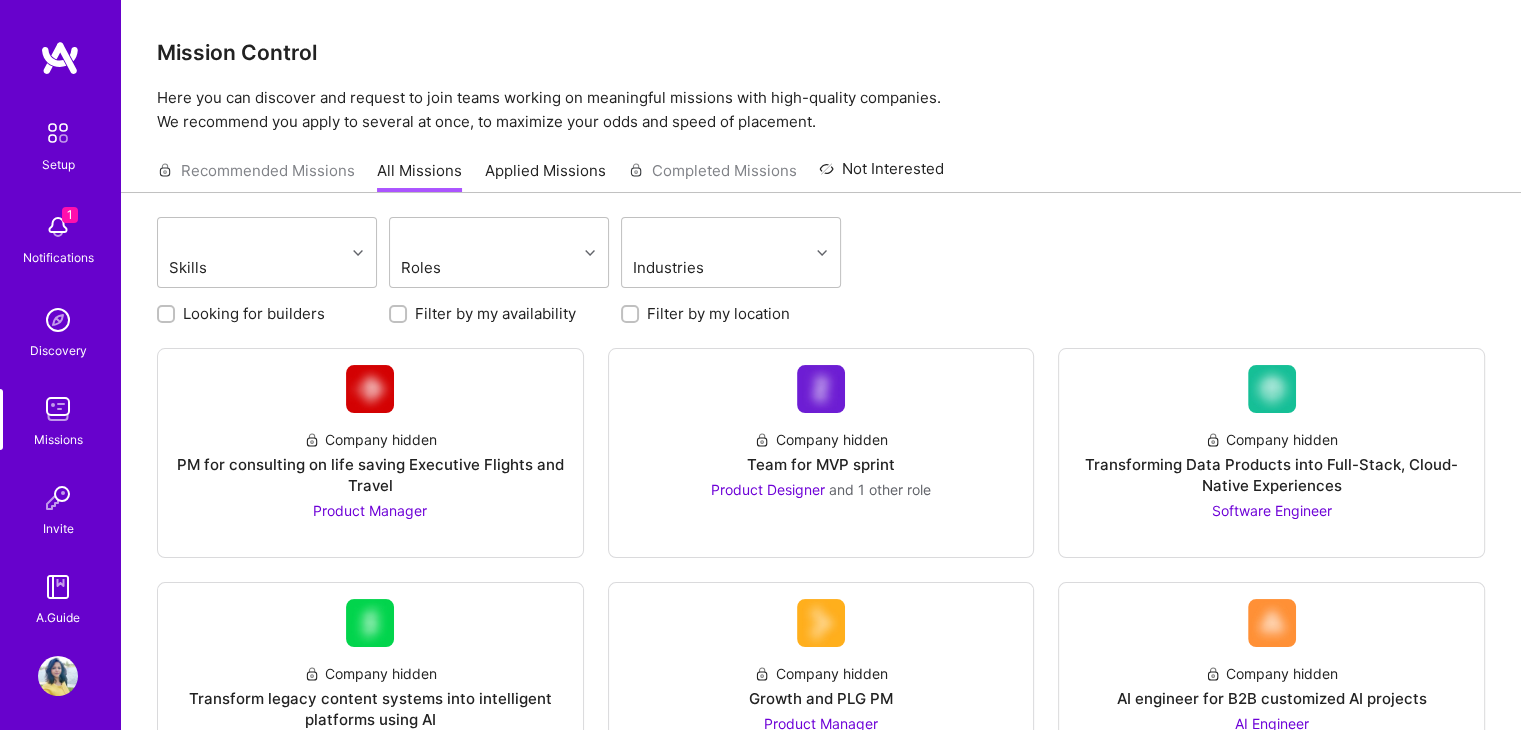 click at bounding box center (58, 409) 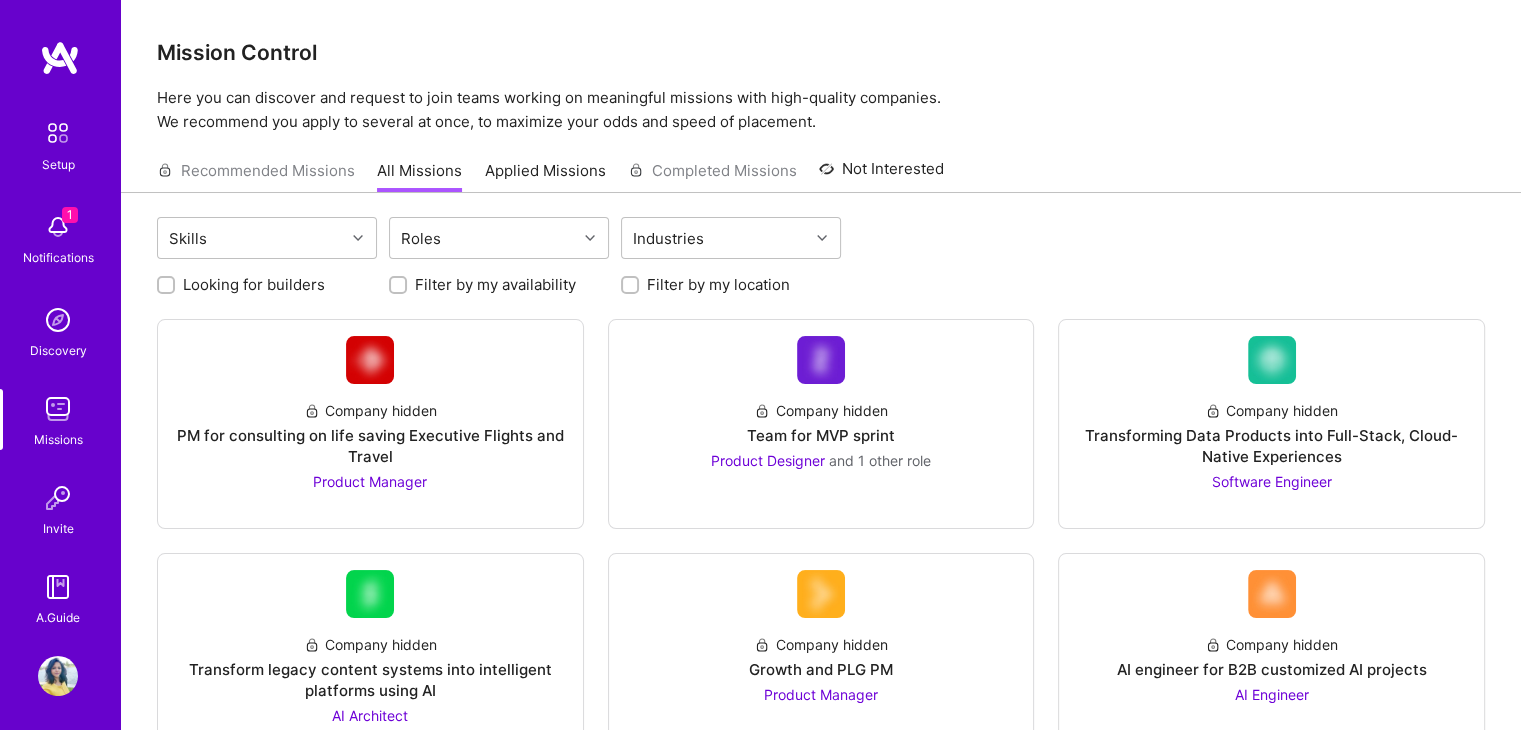 click on "Invite" at bounding box center [58, 528] 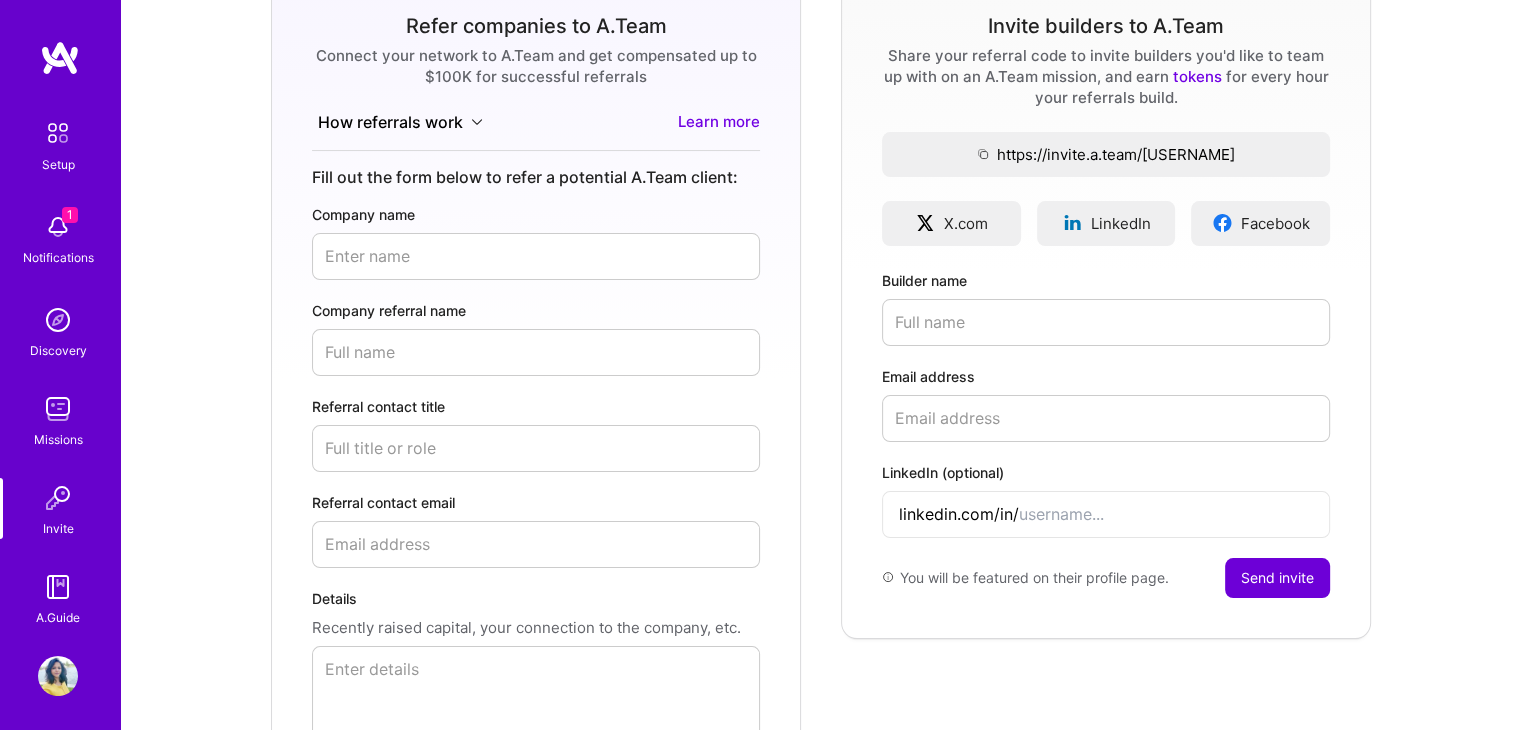 scroll, scrollTop: 238, scrollLeft: 0, axis: vertical 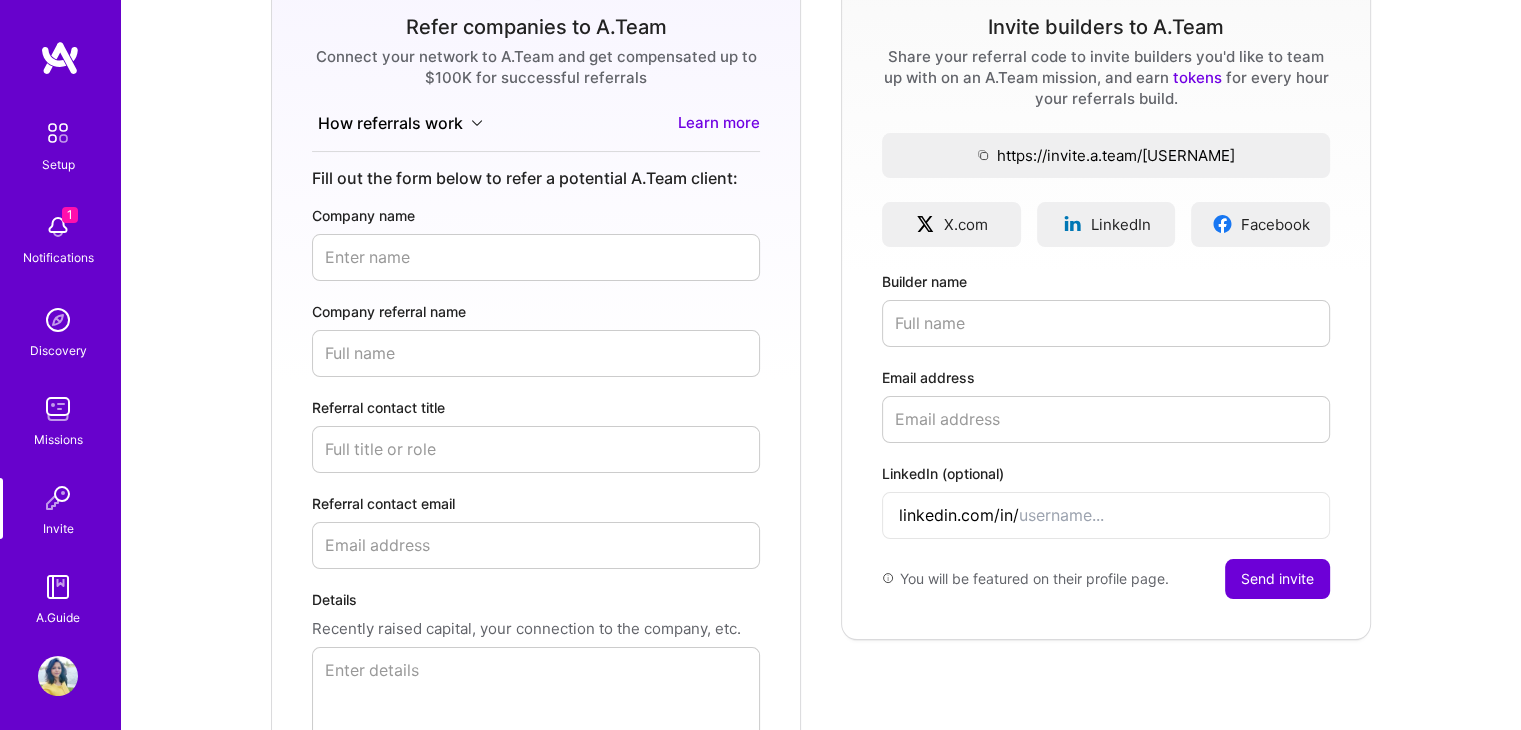 click on "Company name" at bounding box center (536, 257) 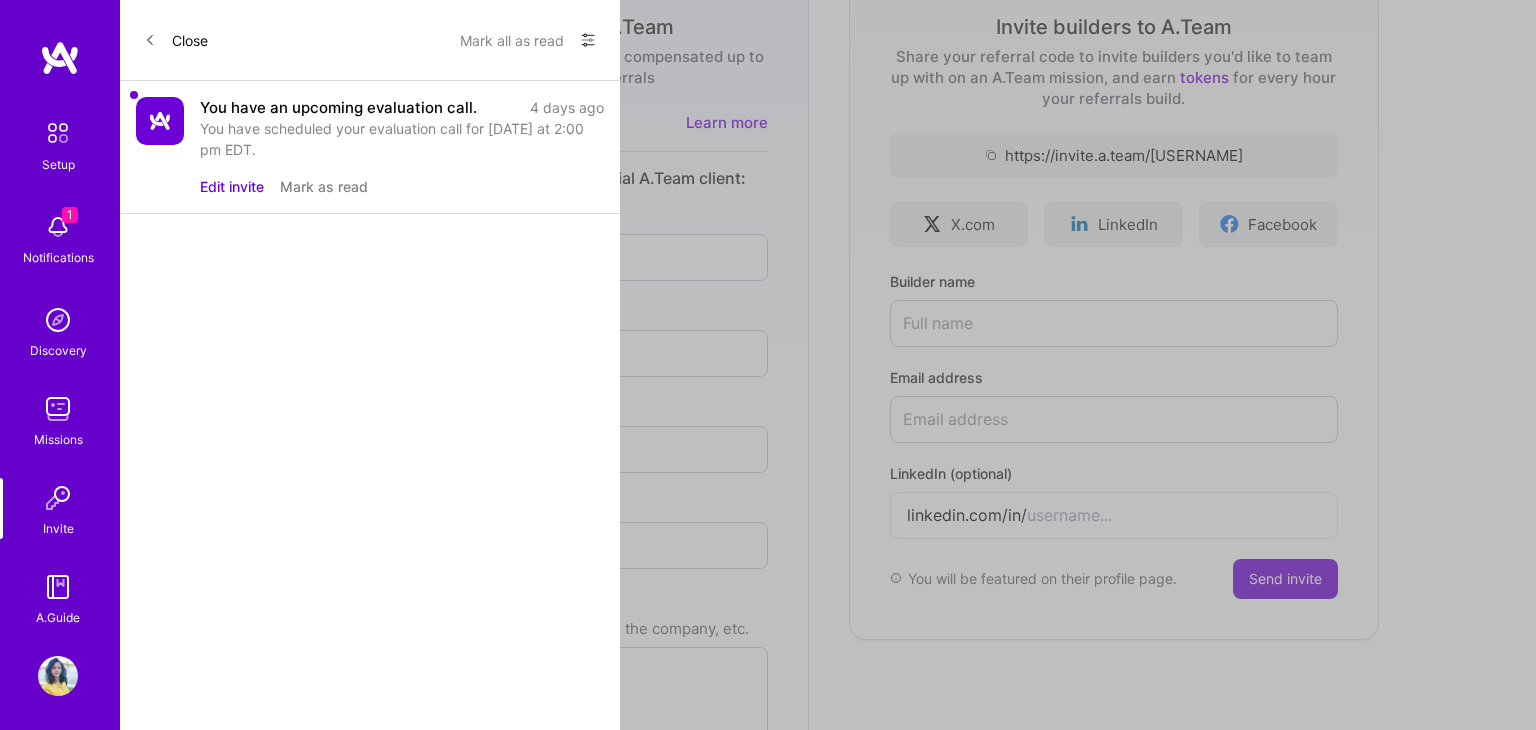 click on "Mark as read" at bounding box center [324, 186] 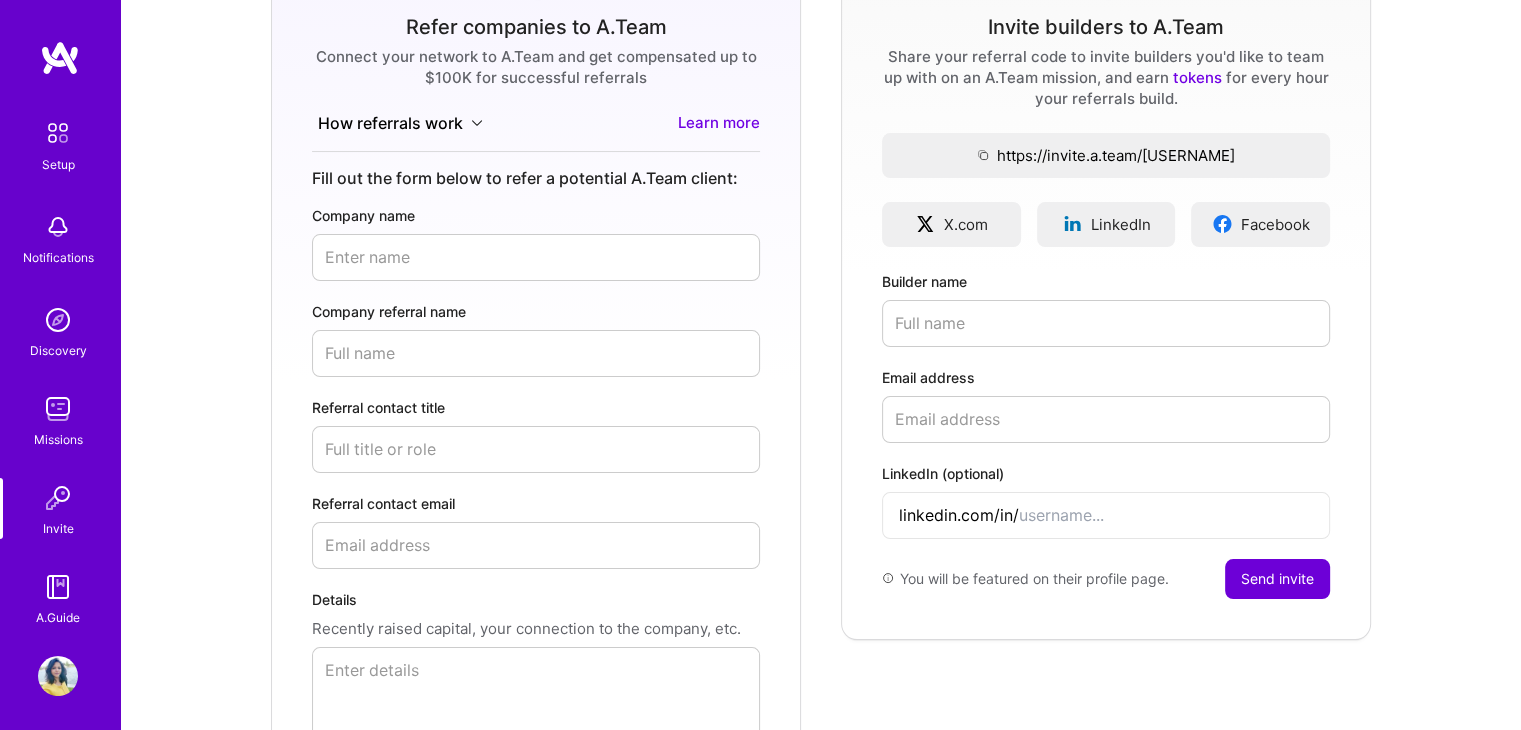 click at bounding box center [58, 133] 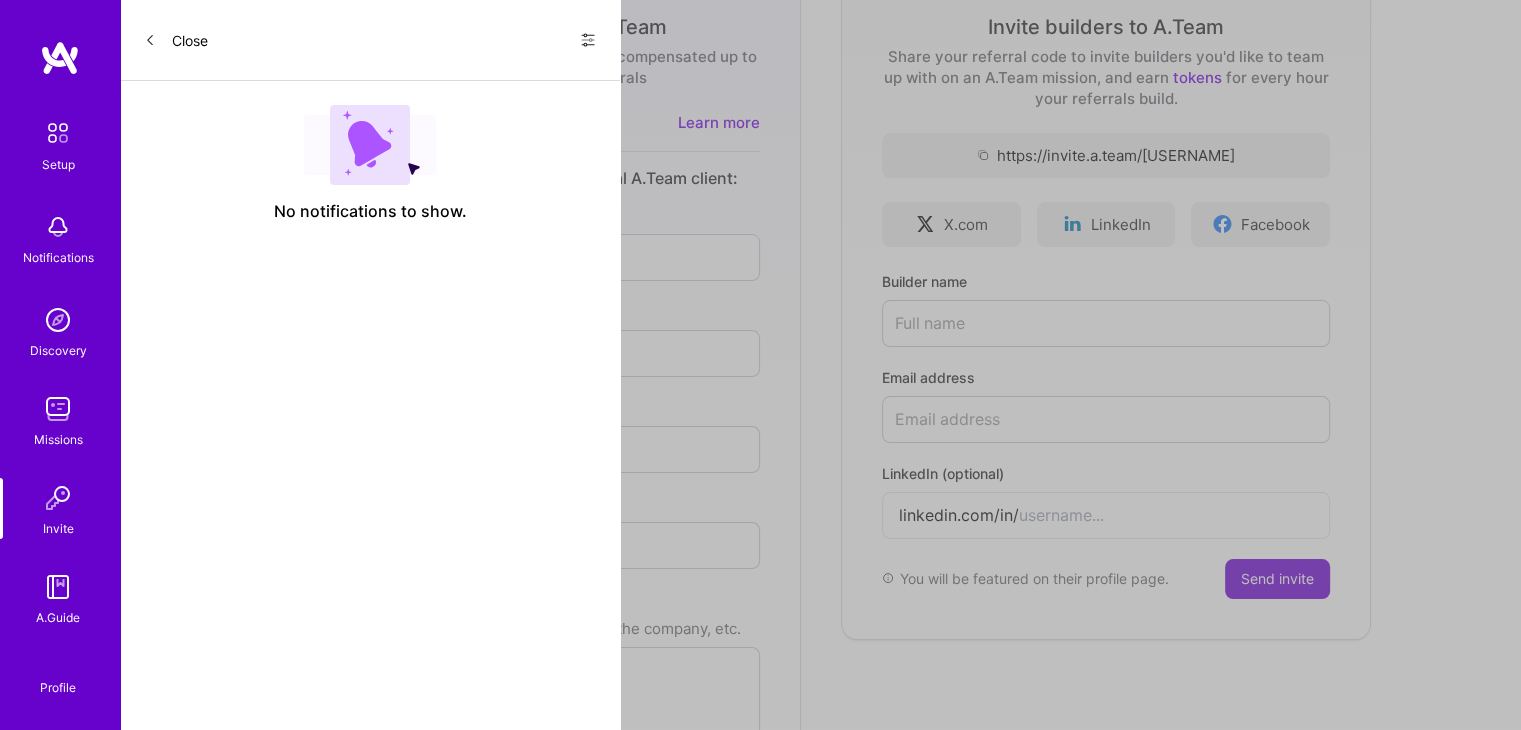 scroll, scrollTop: 0, scrollLeft: 0, axis: both 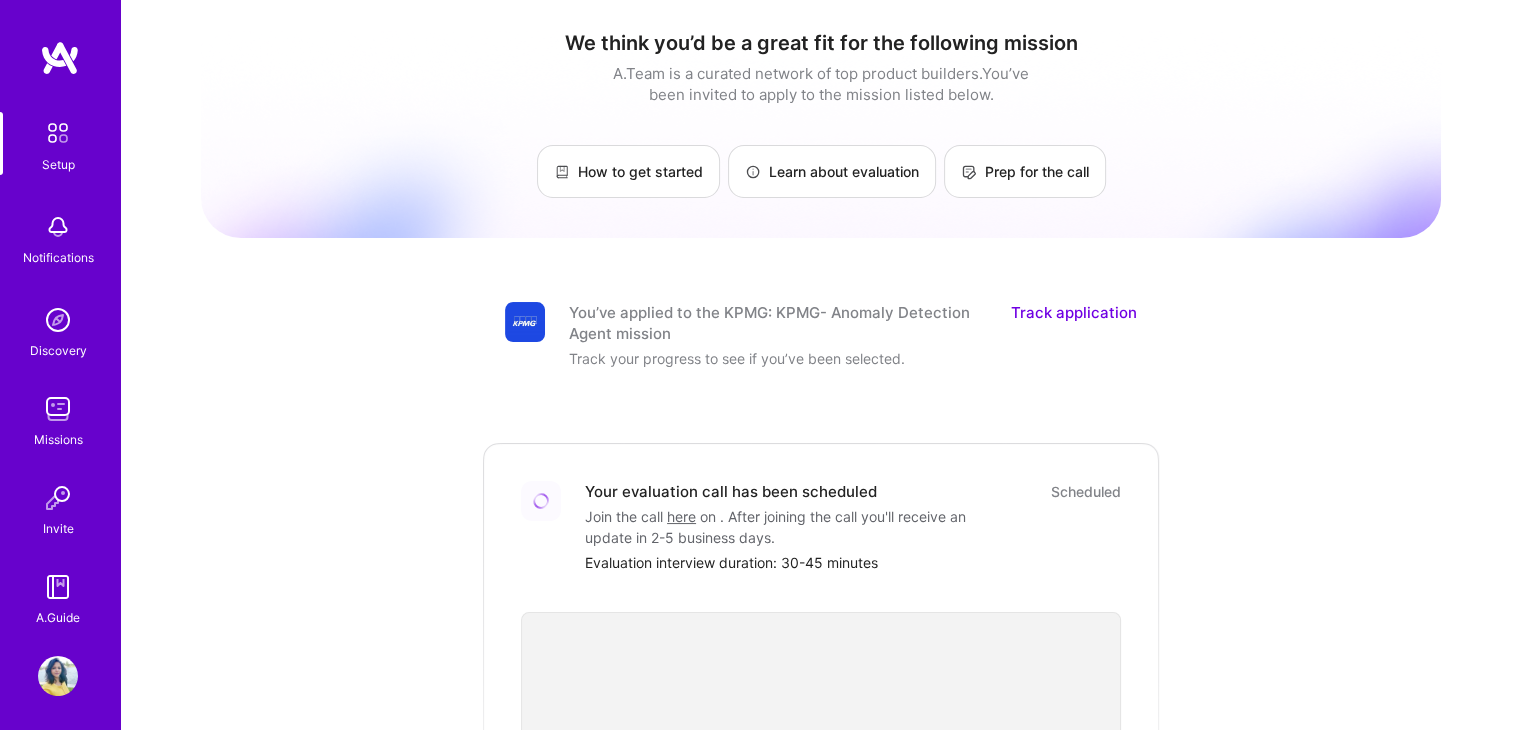 click on "Track application" at bounding box center (1074, 323) 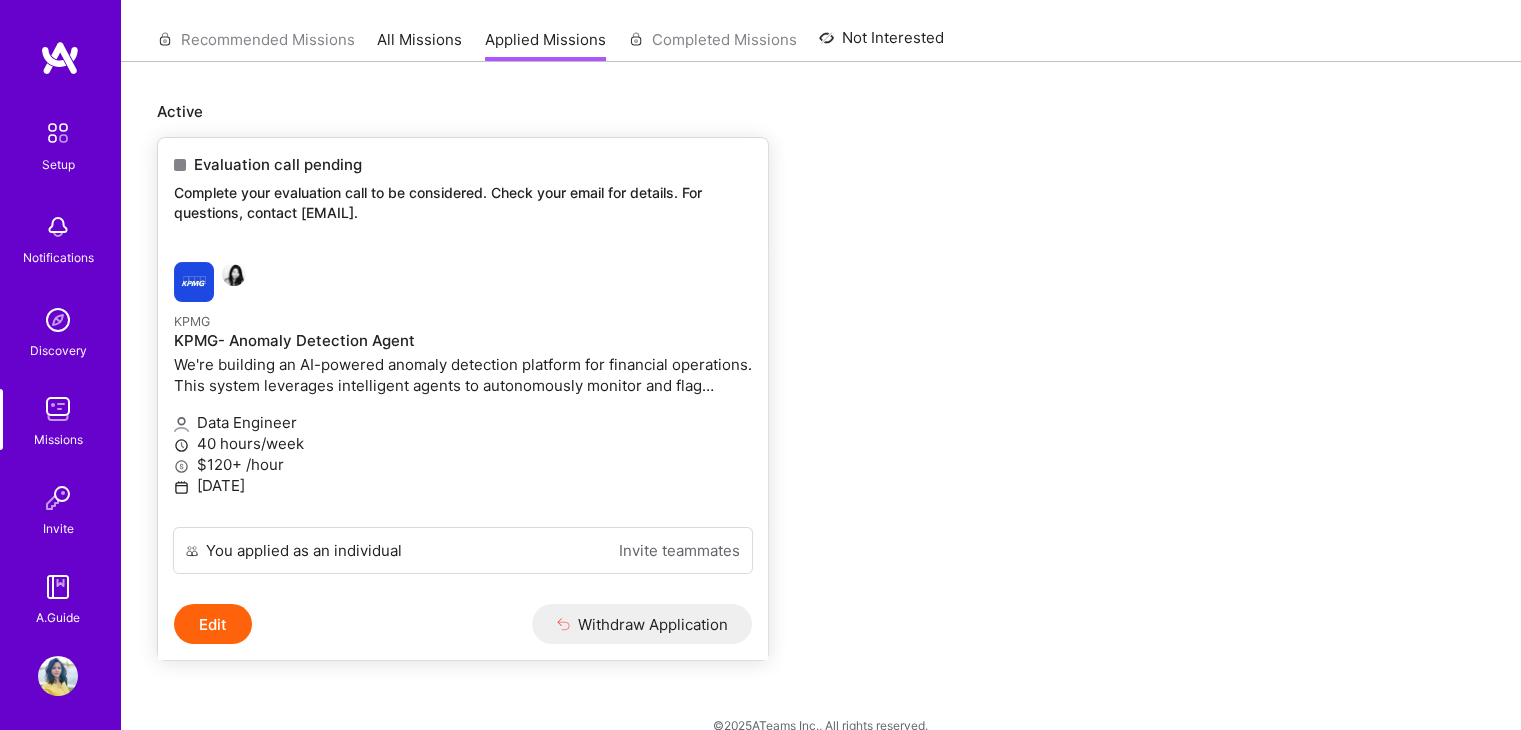 scroll, scrollTop: 160, scrollLeft: 0, axis: vertical 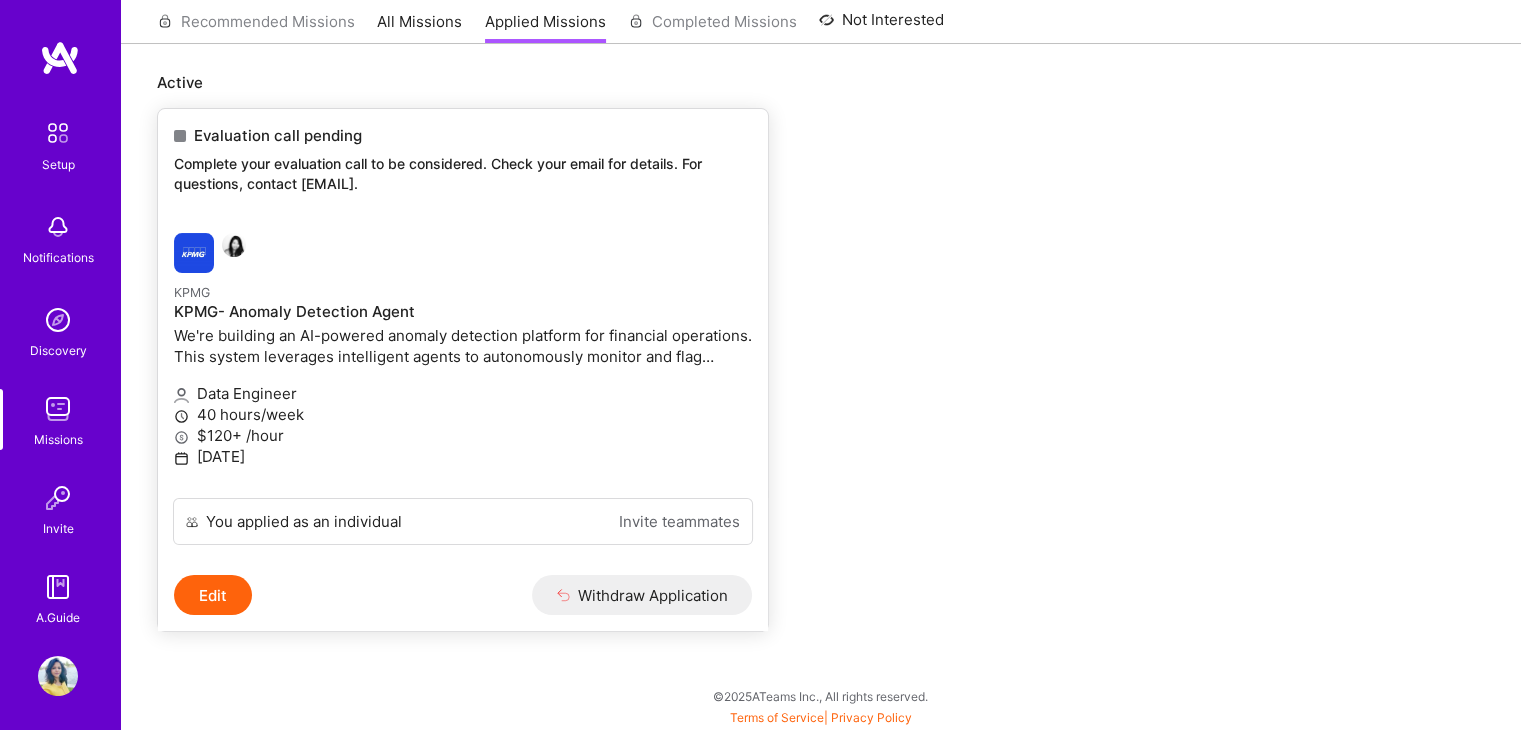 click at bounding box center (194, 253) 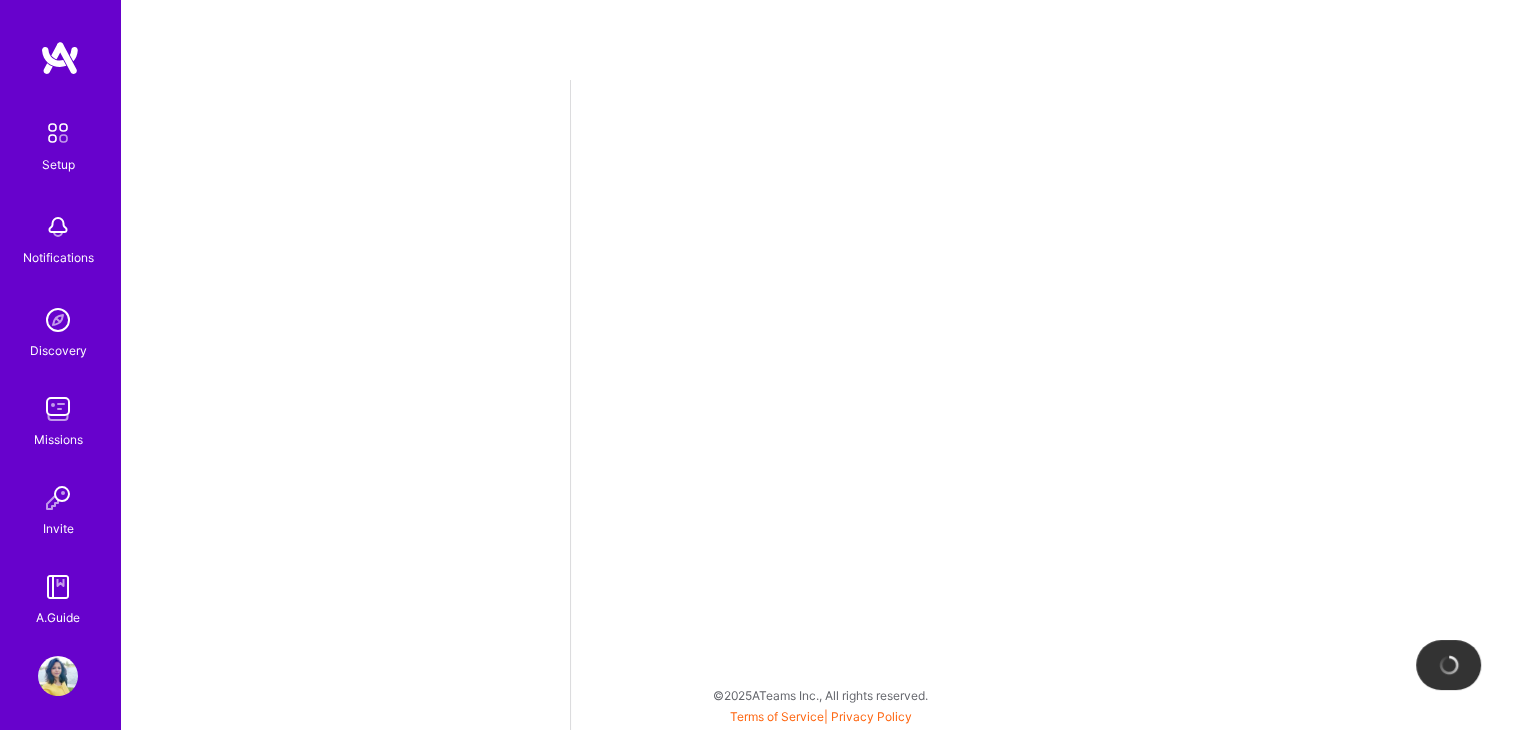 scroll, scrollTop: 0, scrollLeft: 0, axis: both 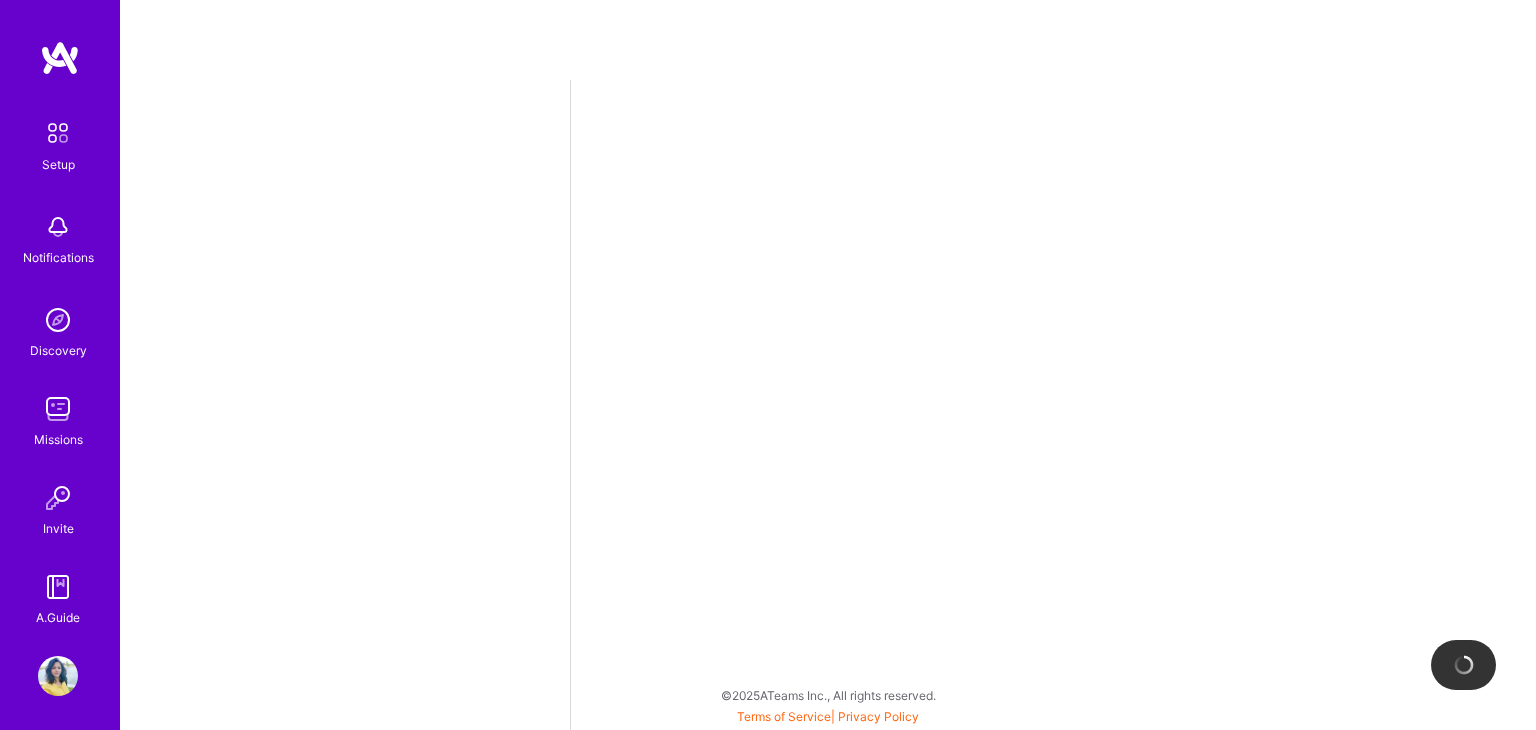 select on "CA" 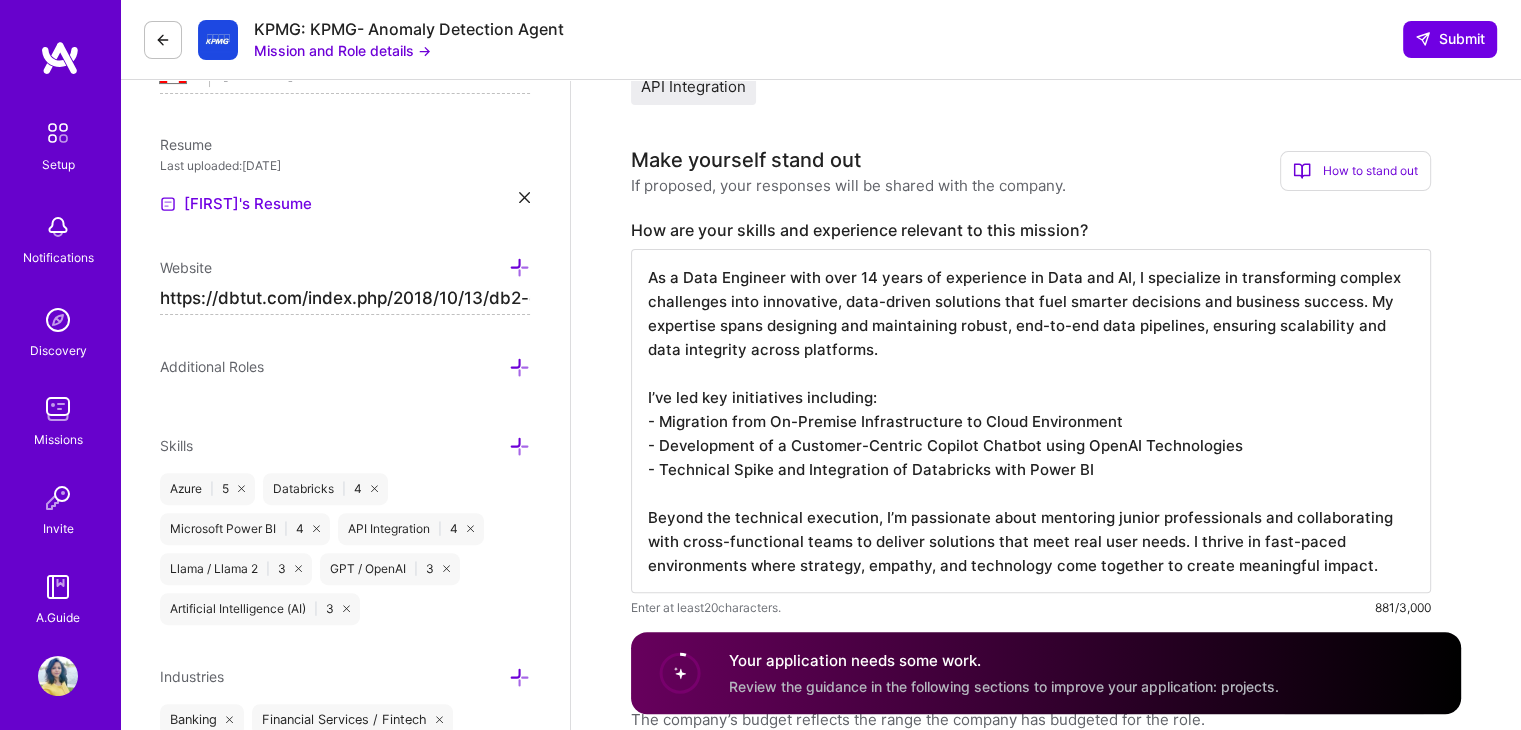 scroll, scrollTop: 520, scrollLeft: 0, axis: vertical 